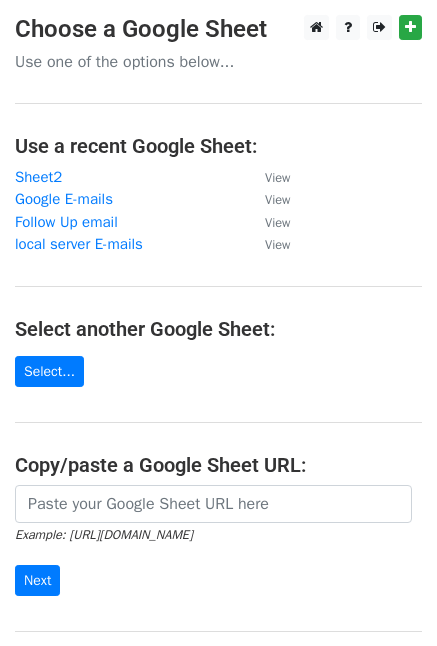 scroll, scrollTop: 0, scrollLeft: 0, axis: both 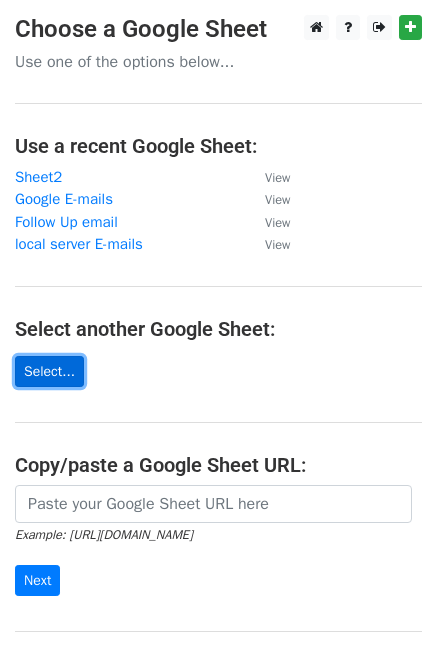 click on "Select..." at bounding box center [49, 371] 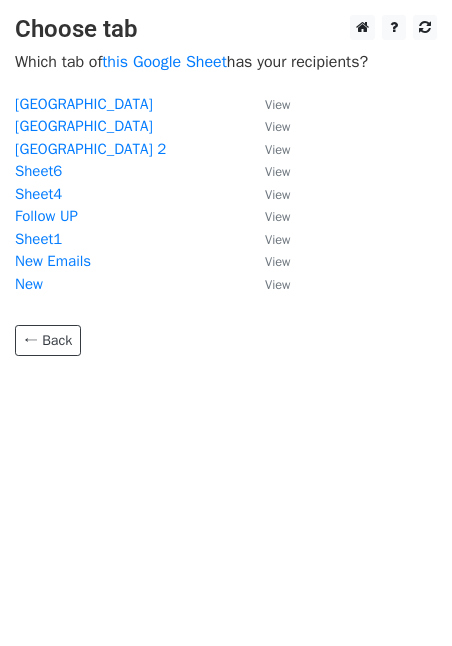 scroll, scrollTop: 0, scrollLeft: 0, axis: both 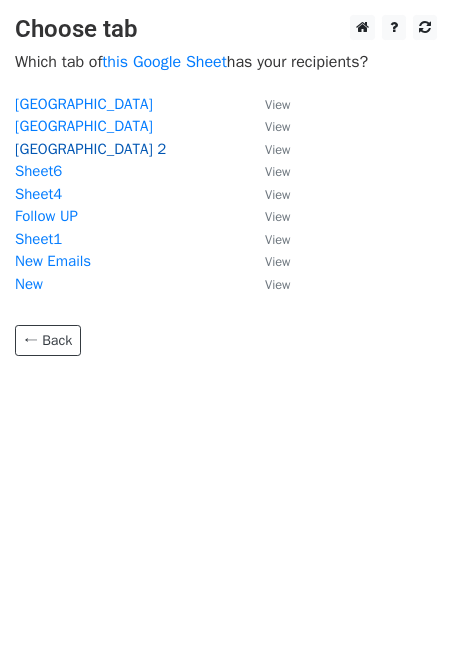 click on "Saudi Arabia 2" at bounding box center (90, 149) 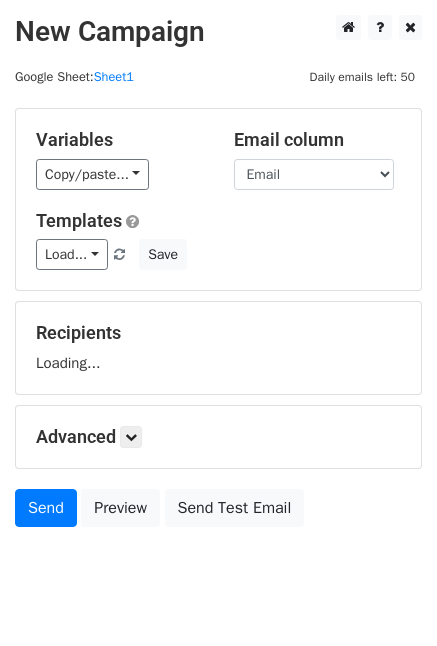 scroll, scrollTop: 0, scrollLeft: 0, axis: both 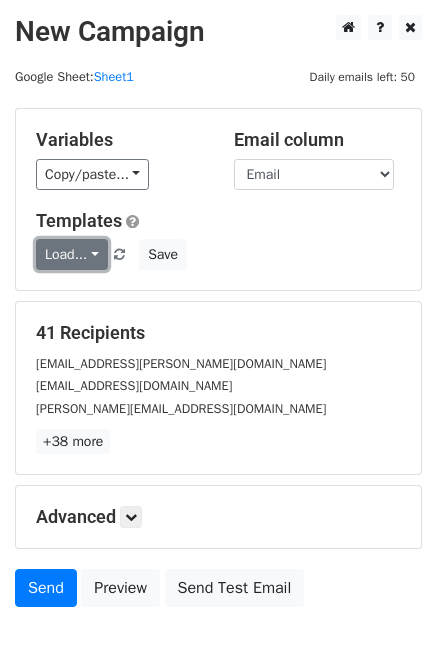 click on "Load..." at bounding box center (72, 254) 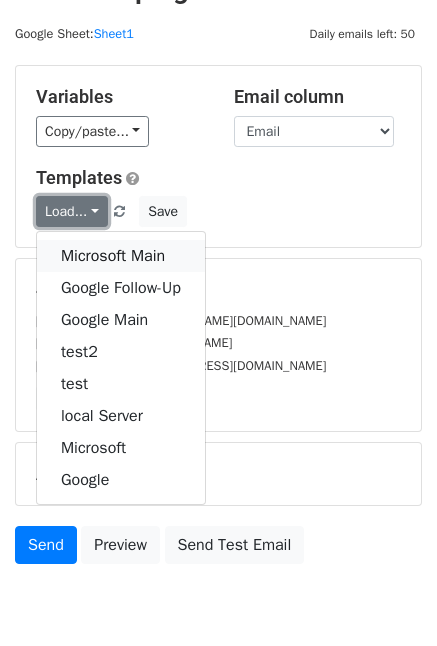 scroll, scrollTop: 48, scrollLeft: 0, axis: vertical 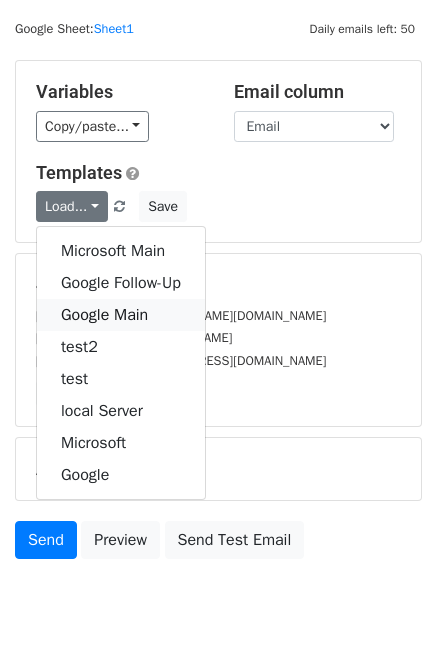 click on "Google Main" at bounding box center [121, 315] 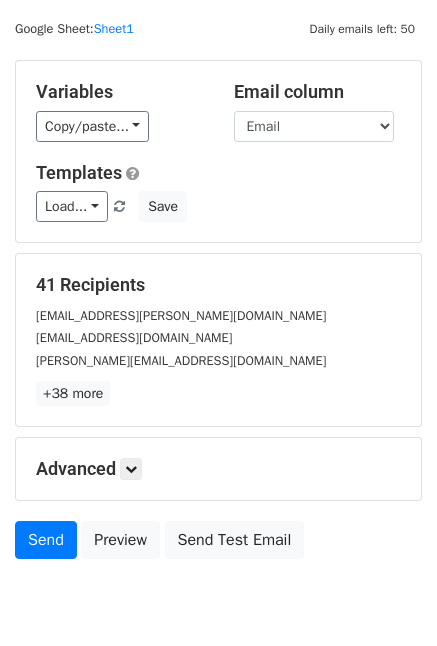 click on "Variables
Copy/paste...
{{First Name}}
{{Last Name}}
{{Title}}
{{Company}}
{{Email}}
{{Email Status}}
{{Departments}}
{{Work Direct Phone}}
{{Home Phone}}
{{Mobile Phone}}
{{Corporate Phone}}
{{Other Phone}}
{{# Employees}}
{{Industry}}
{{Keywords}}
{{Person Linkedin Url}}
{{Website}}
{{Company Linkedin Url}}
{{Facebook Url}}
{{City}}
{{Country}}
{{Company City}}
{{Company State}}
{{Company Country}}
{{Company Phone}}
{{Annual Revenue}}
{{Total Funding}}
{{Subsidiary of}}
{{Apollo Contact Id}}
{{Apollo Account Id}}
Email column
First Name
Last Name
Title
Company
Email
Email Status
Departments
Work Direct Phone
Home Phone
Mobile Phone
Corporate Phone
Other Phone
# Employees
Industry
Keywords
Person Linkedin Url
Website
Company Linkedin Url" at bounding box center (218, 151) 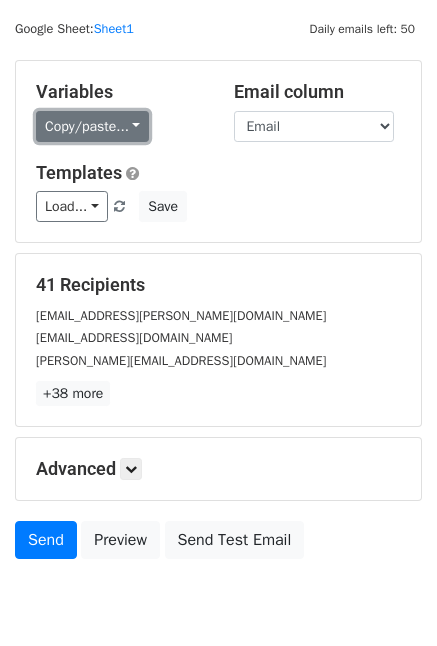 click on "Copy/paste..." at bounding box center (92, 126) 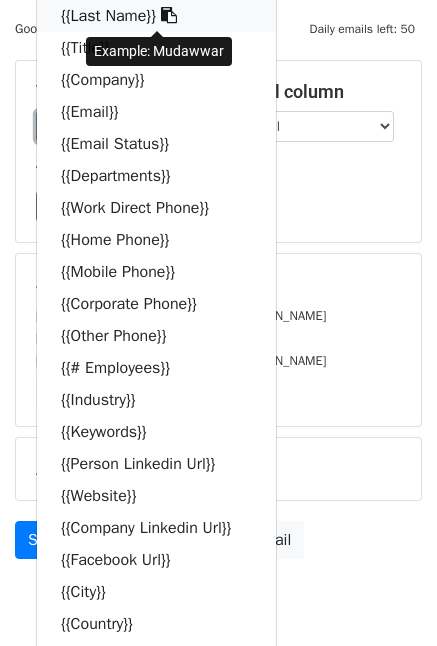 scroll, scrollTop: 0, scrollLeft: 0, axis: both 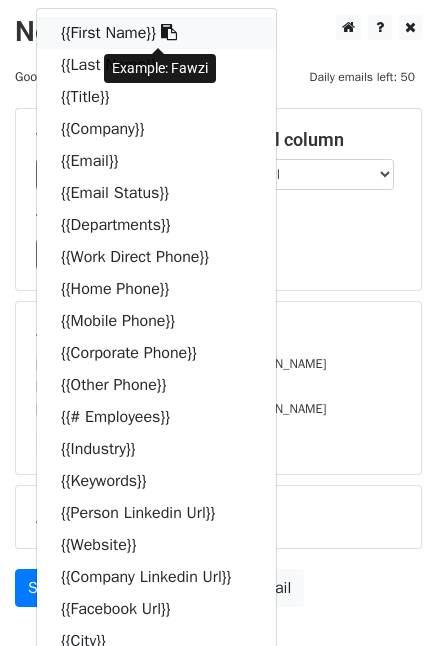 click on "{{First Name}}" at bounding box center (156, 33) 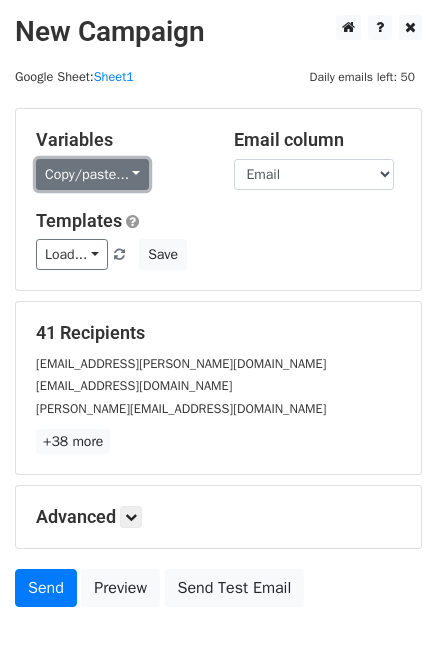 click on "Copy/paste..." at bounding box center [92, 174] 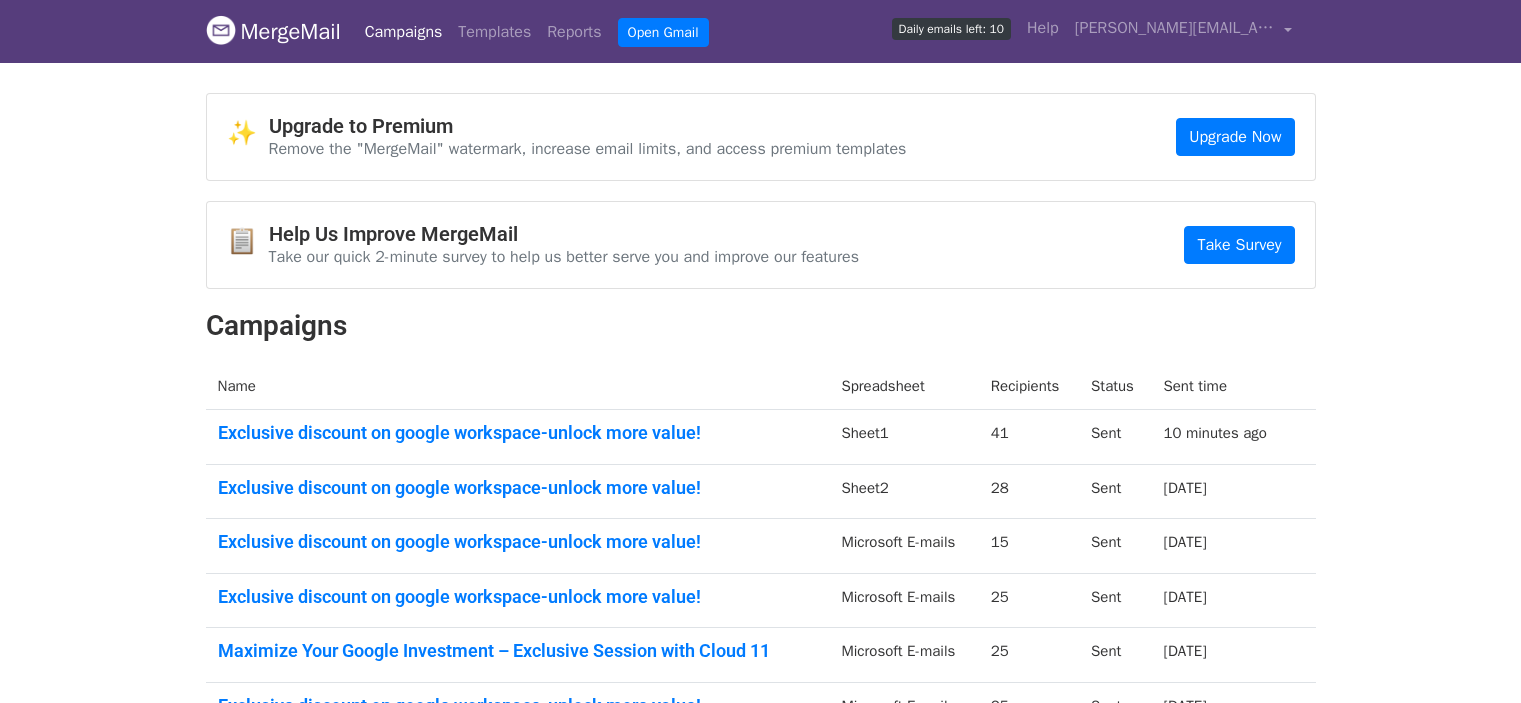 scroll, scrollTop: 0, scrollLeft: 0, axis: both 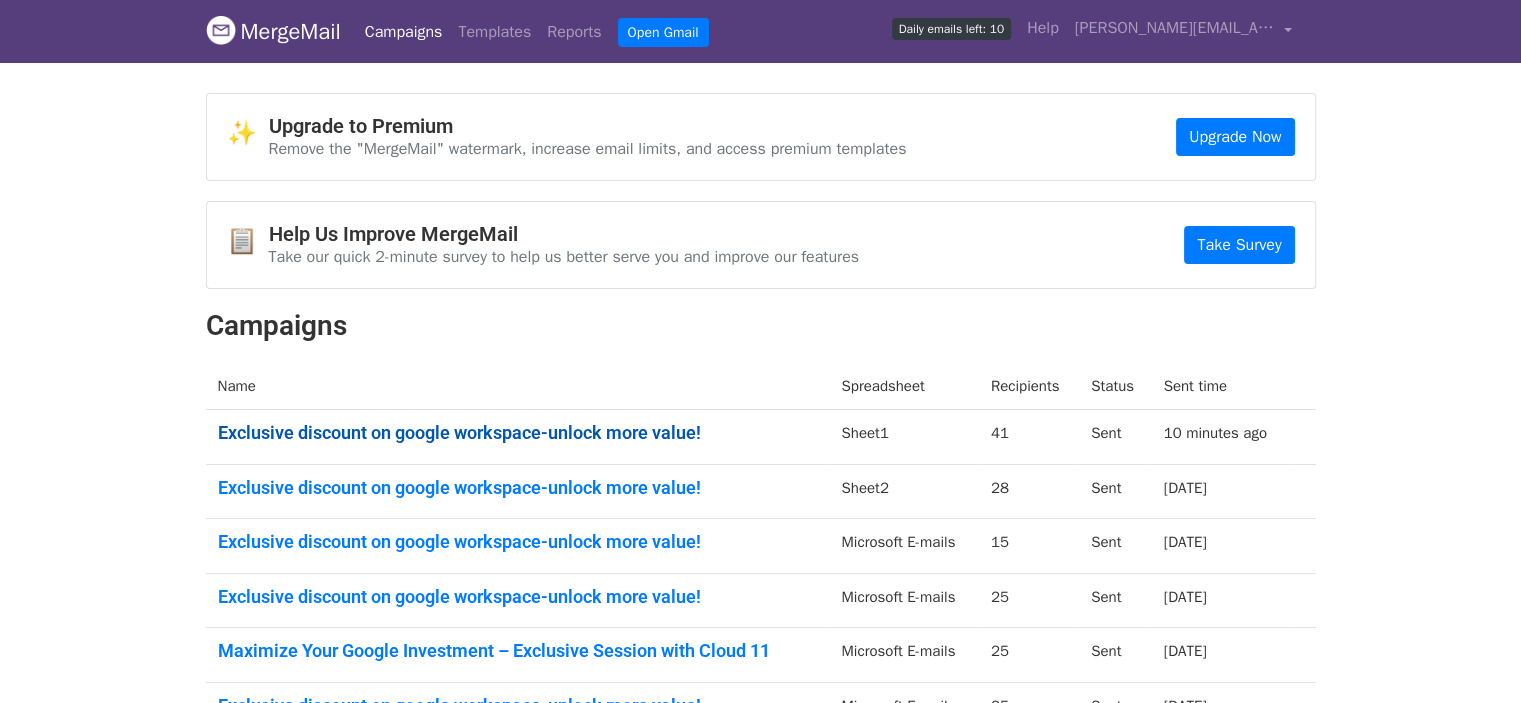 click on "Exclusive discount on google workspace-unlock more value!" at bounding box center (518, 433) 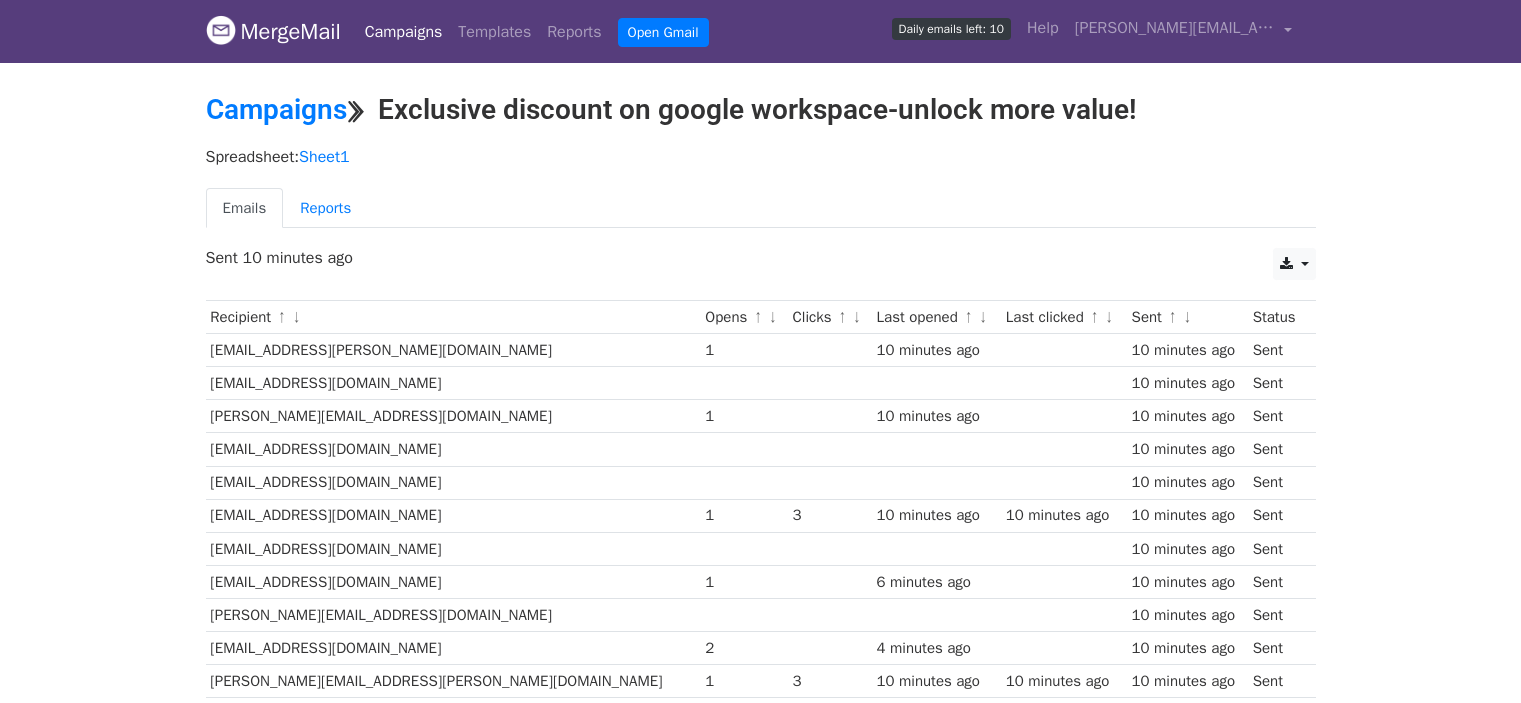 scroll, scrollTop: 0, scrollLeft: 0, axis: both 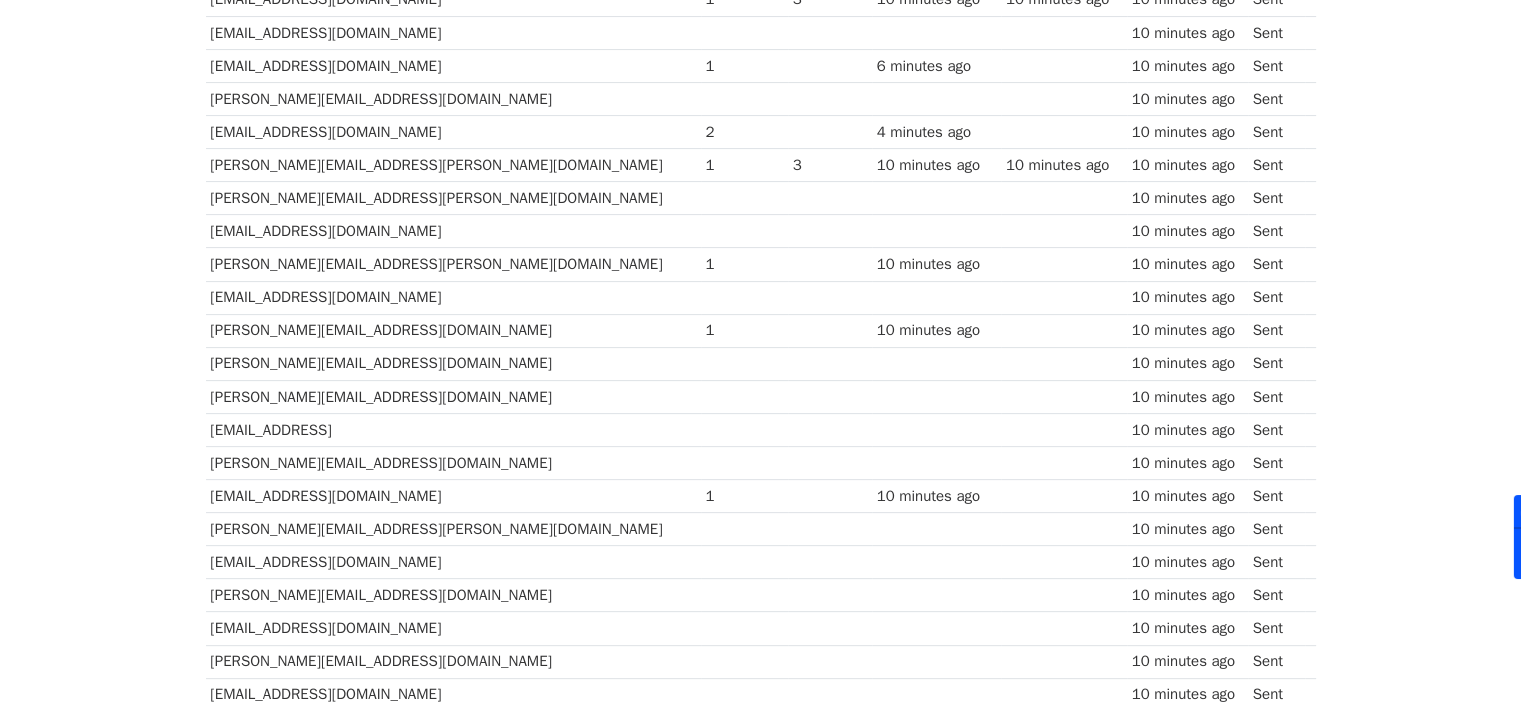 click on "1" at bounding box center [744, 496] 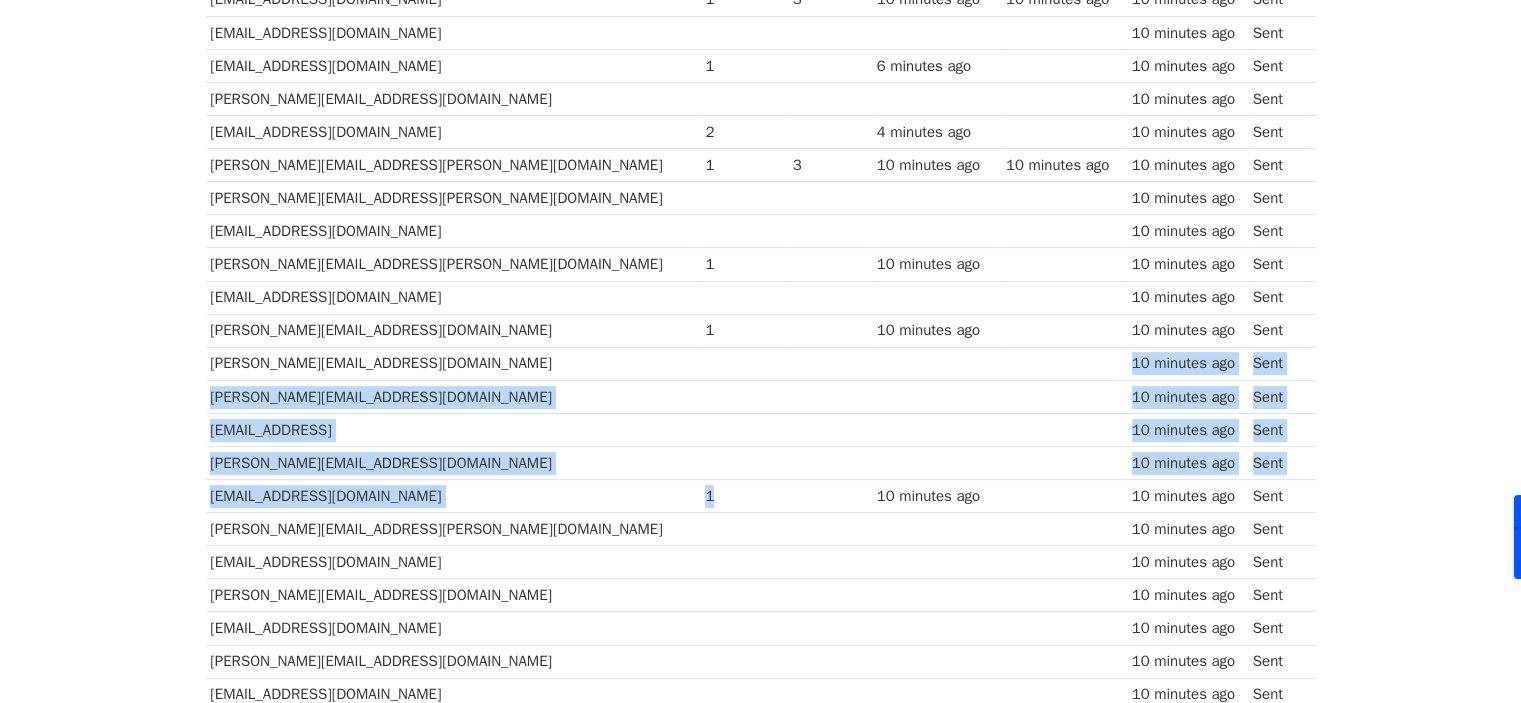 drag, startPoint x: 574, startPoint y: 495, endPoint x: 557, endPoint y: 343, distance: 152.94771 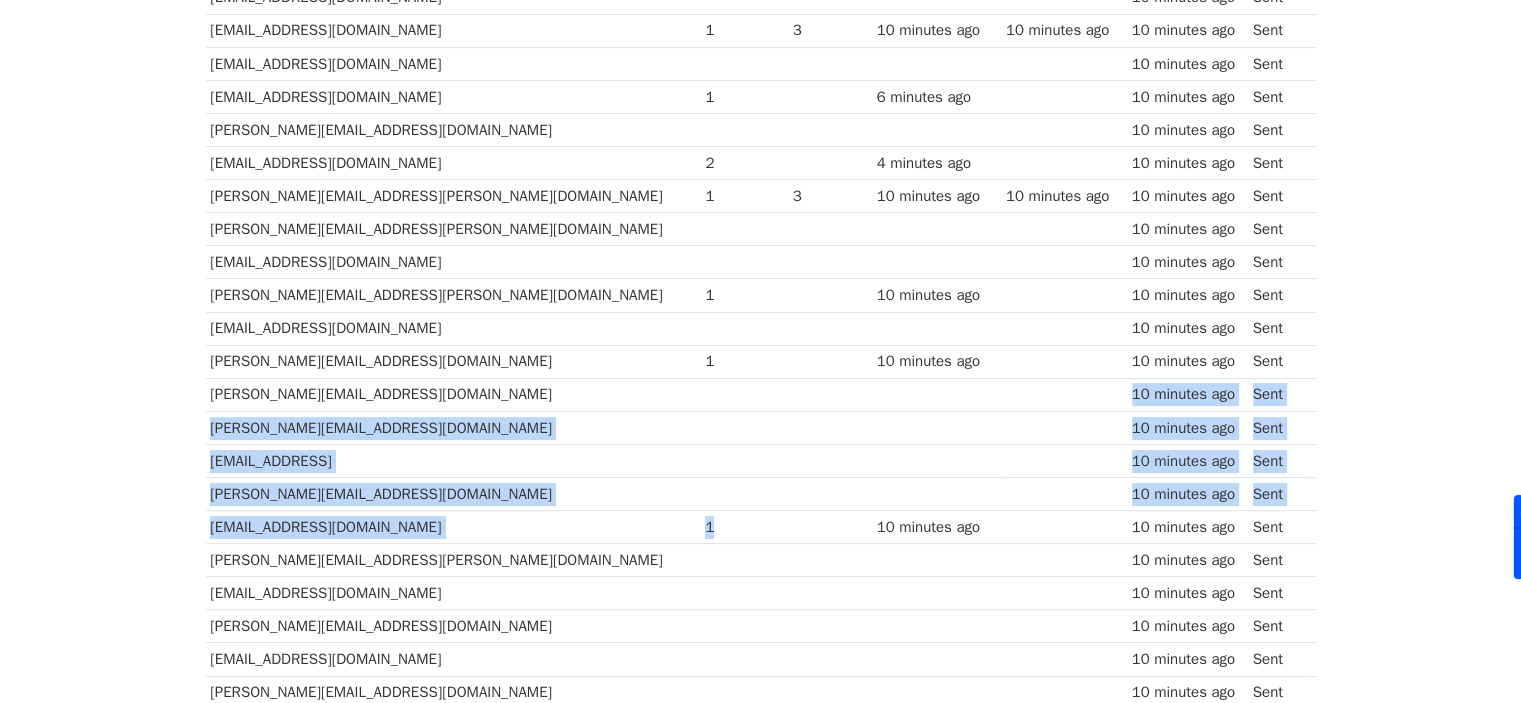 drag, startPoint x: 557, startPoint y: 343, endPoint x: 469, endPoint y: 0, distance: 354.10873 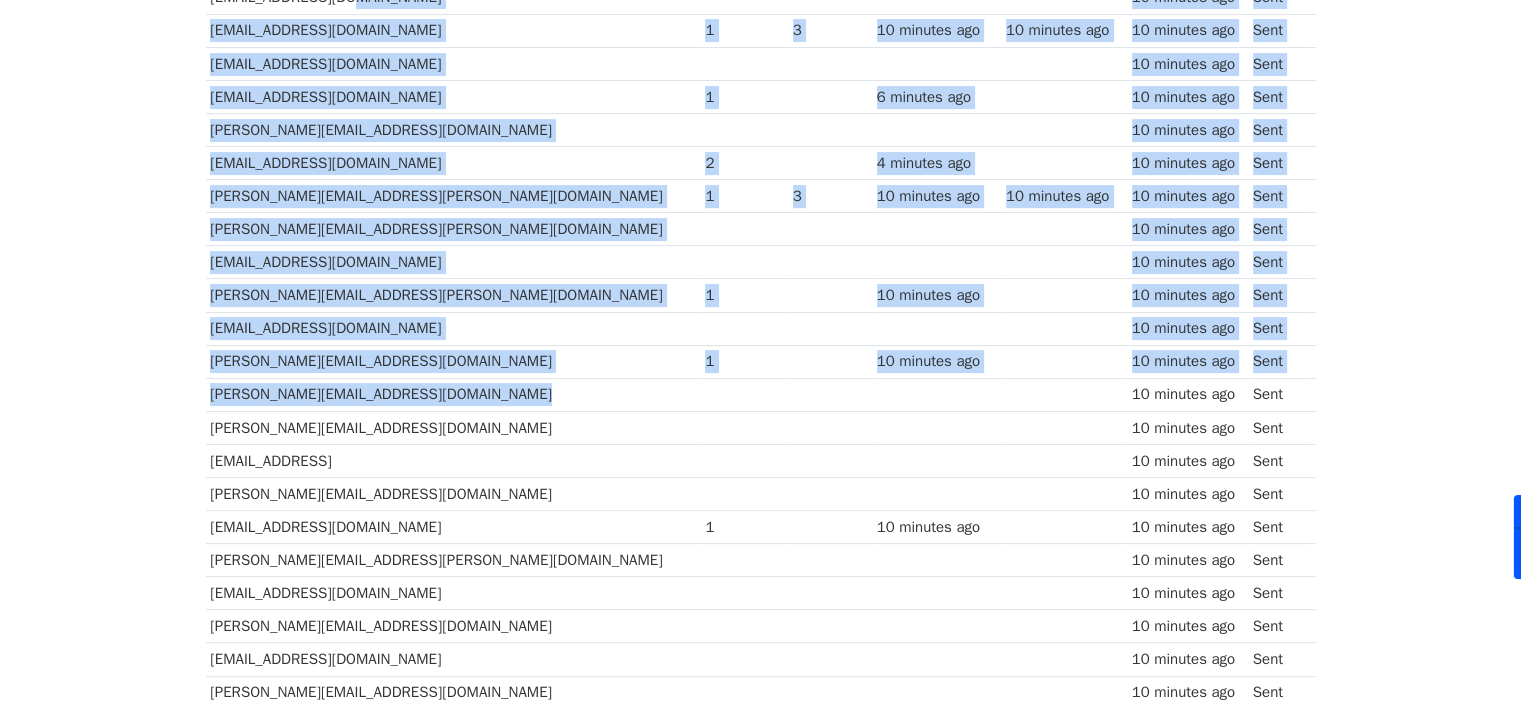 scroll, scrollTop: 472, scrollLeft: 0, axis: vertical 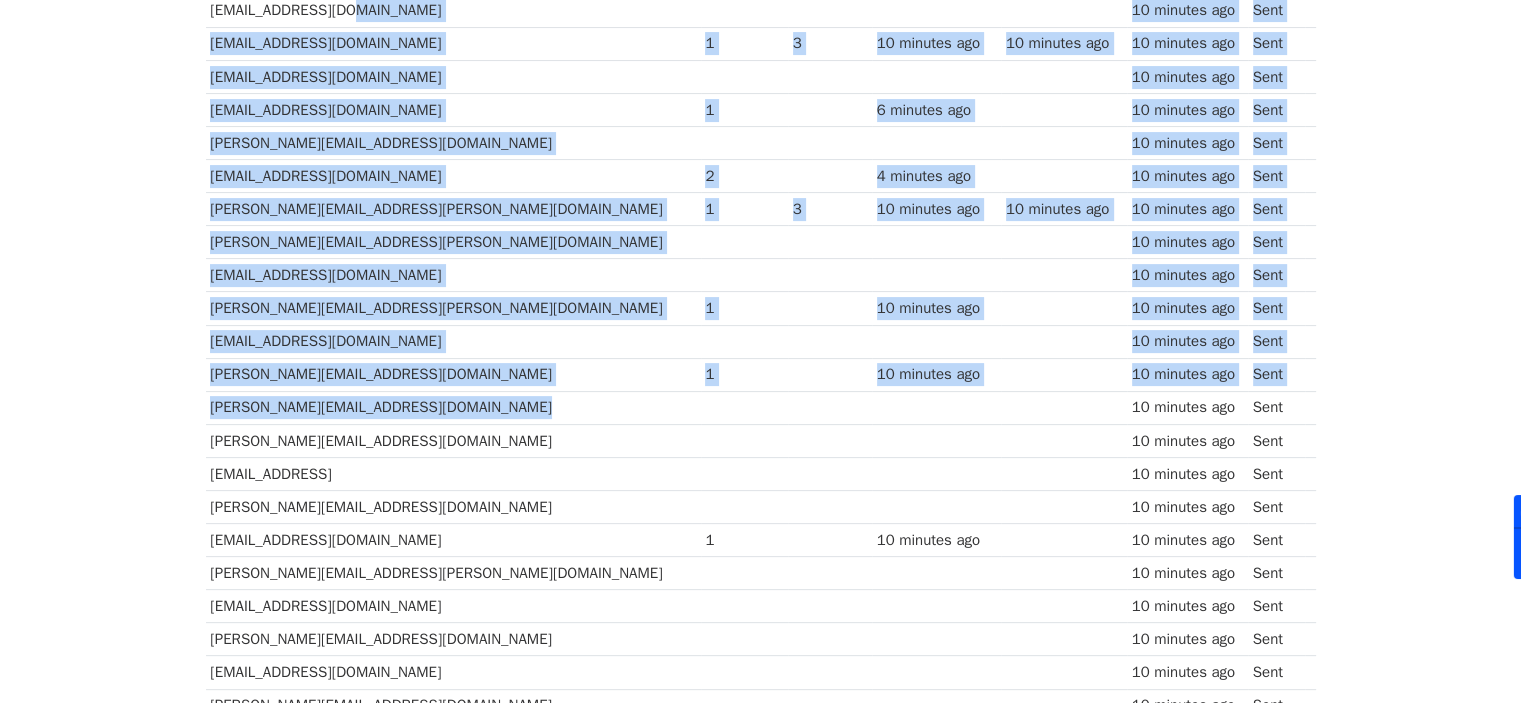 click on "[EMAIL_ADDRESS][DOMAIN_NAME]" at bounding box center [453, 176] 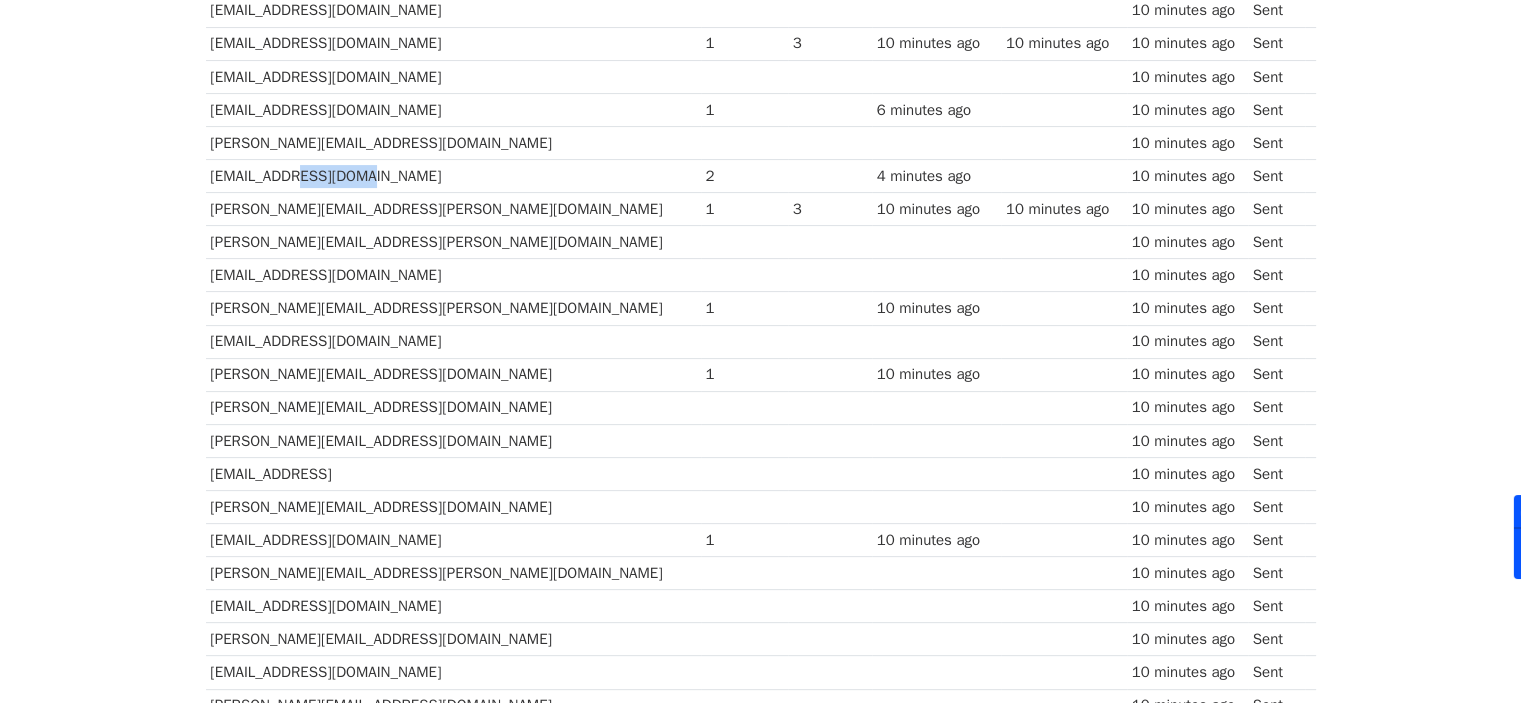 drag, startPoint x: 289, startPoint y: 174, endPoint x: 369, endPoint y: 174, distance: 80 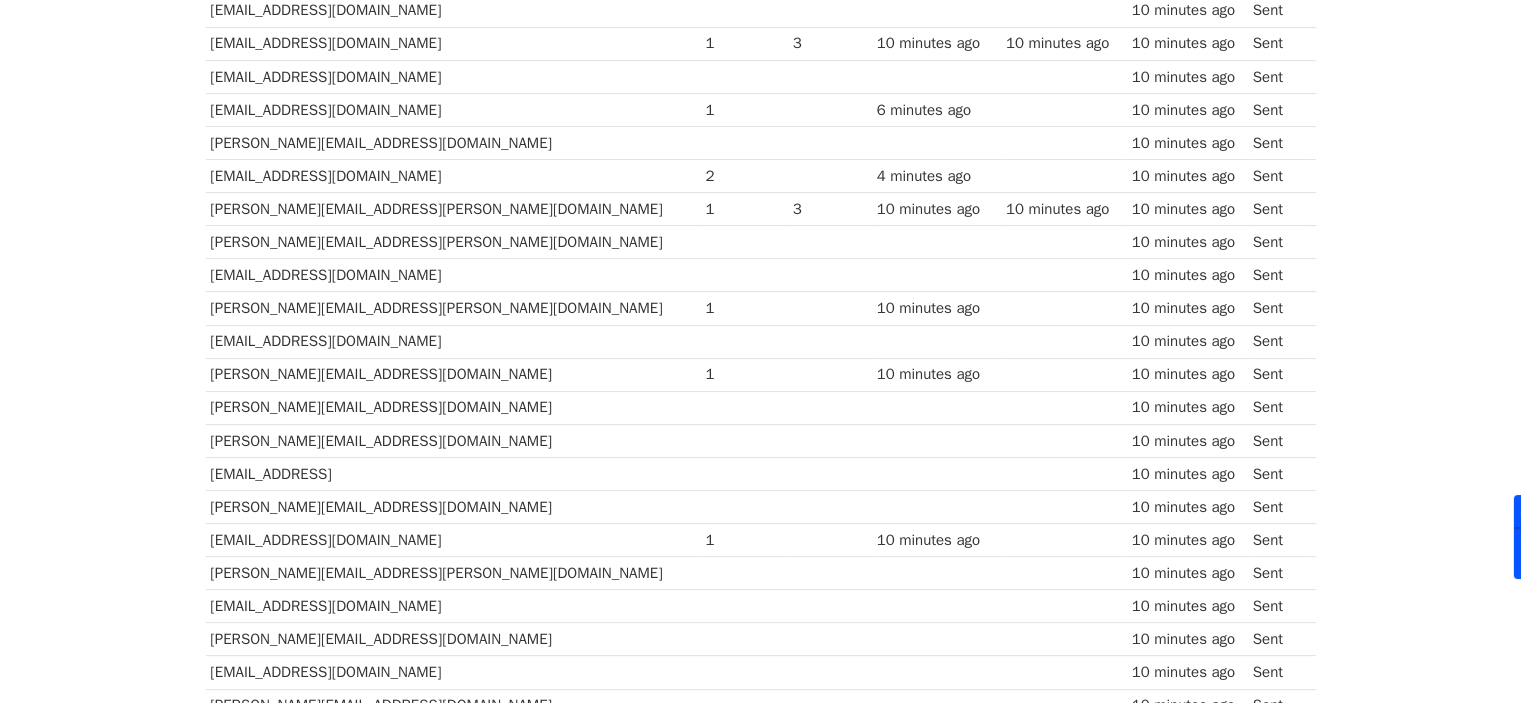 click on "[EMAIL_ADDRESS][DOMAIN_NAME]" at bounding box center (453, 176) 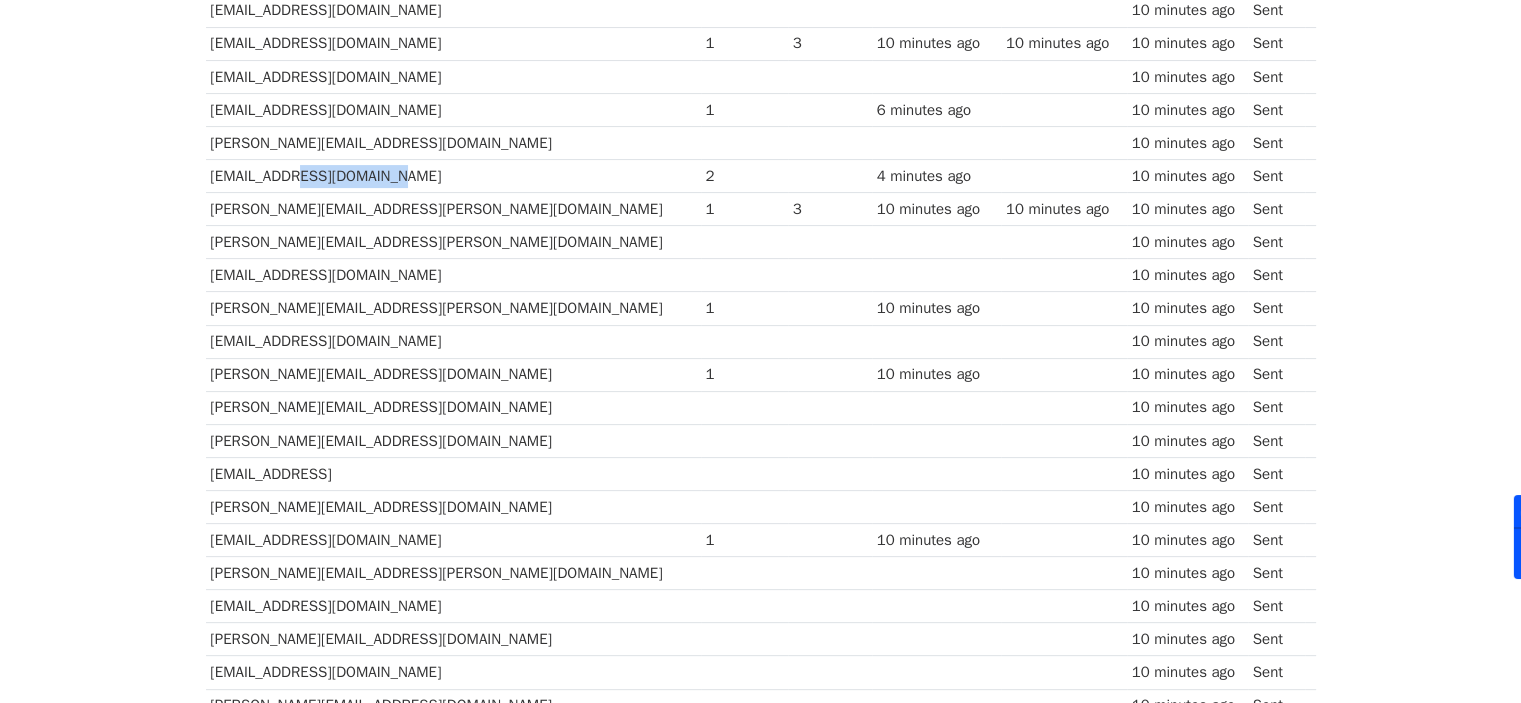 drag, startPoint x: 391, startPoint y: 171, endPoint x: 291, endPoint y: 176, distance: 100.12492 